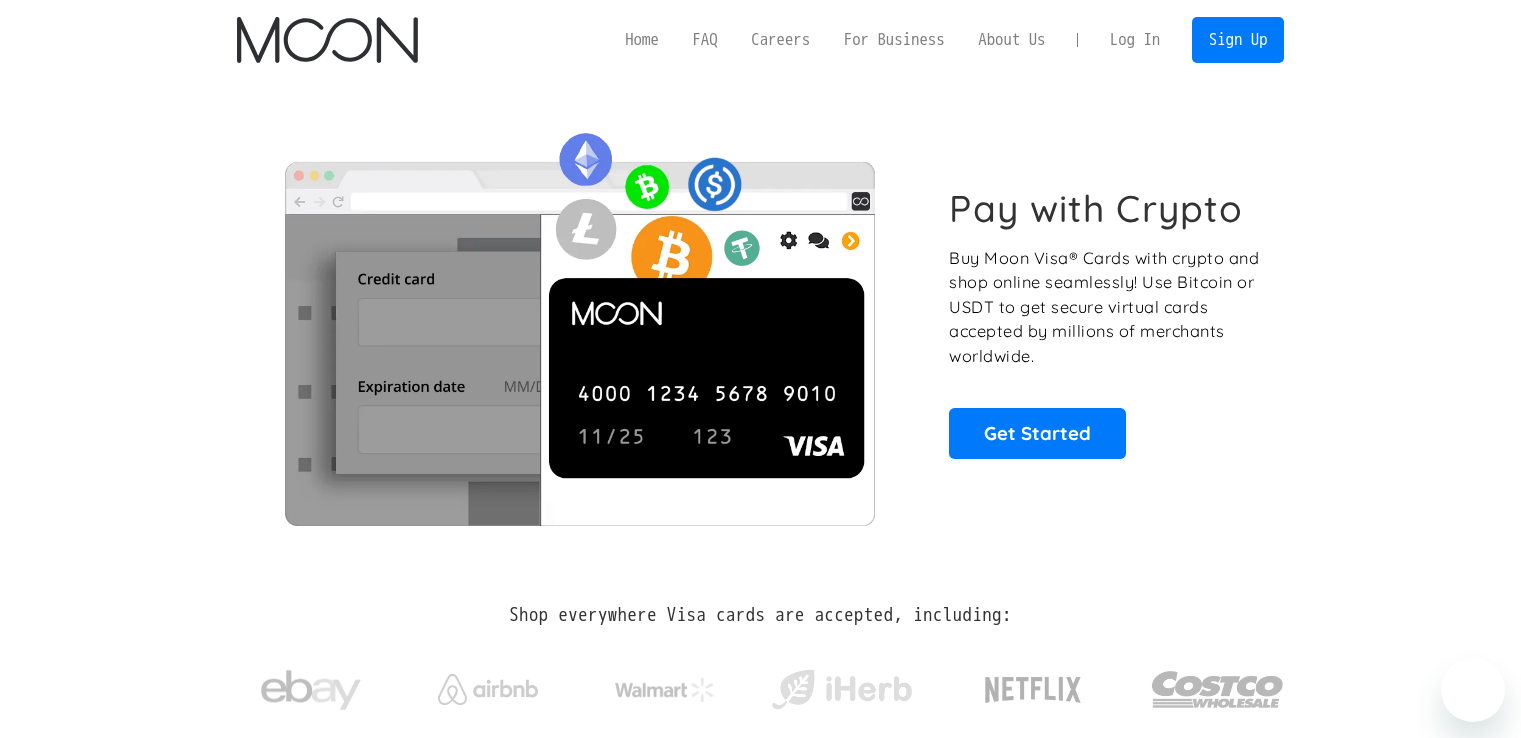 scroll, scrollTop: 0, scrollLeft: 0, axis: both 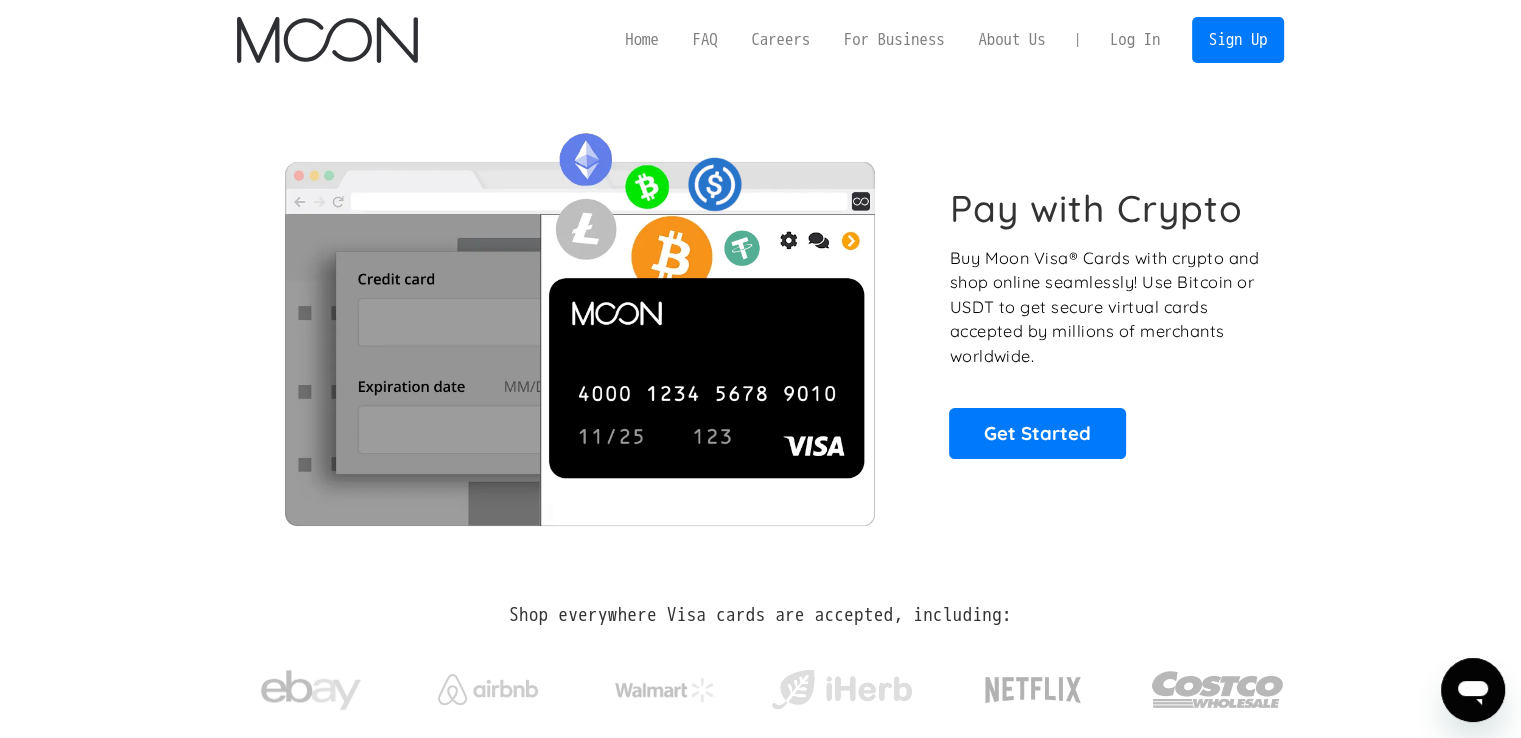 click on "Log In" at bounding box center [1135, 40] 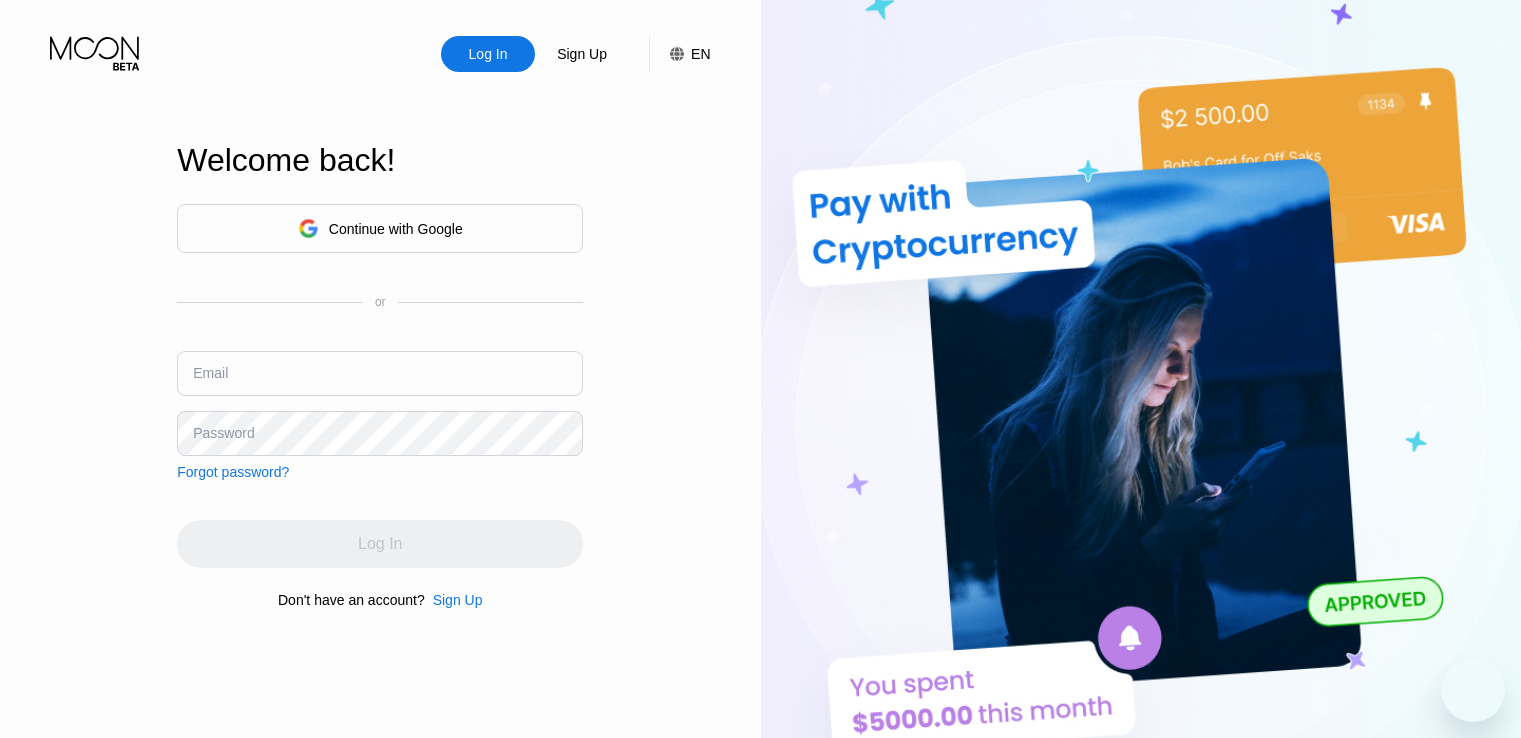 click at bounding box center (380, 373) 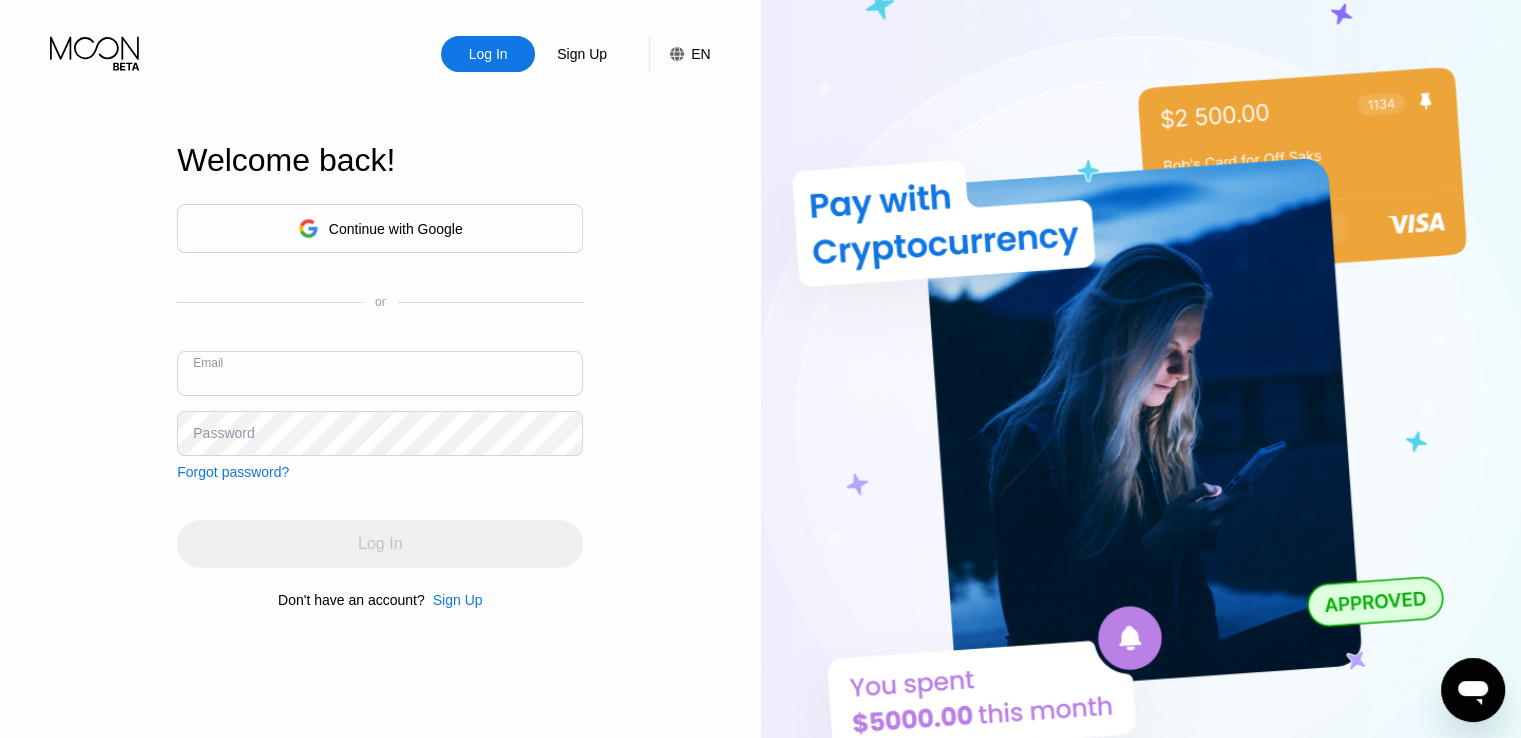 scroll, scrollTop: 0, scrollLeft: 0, axis: both 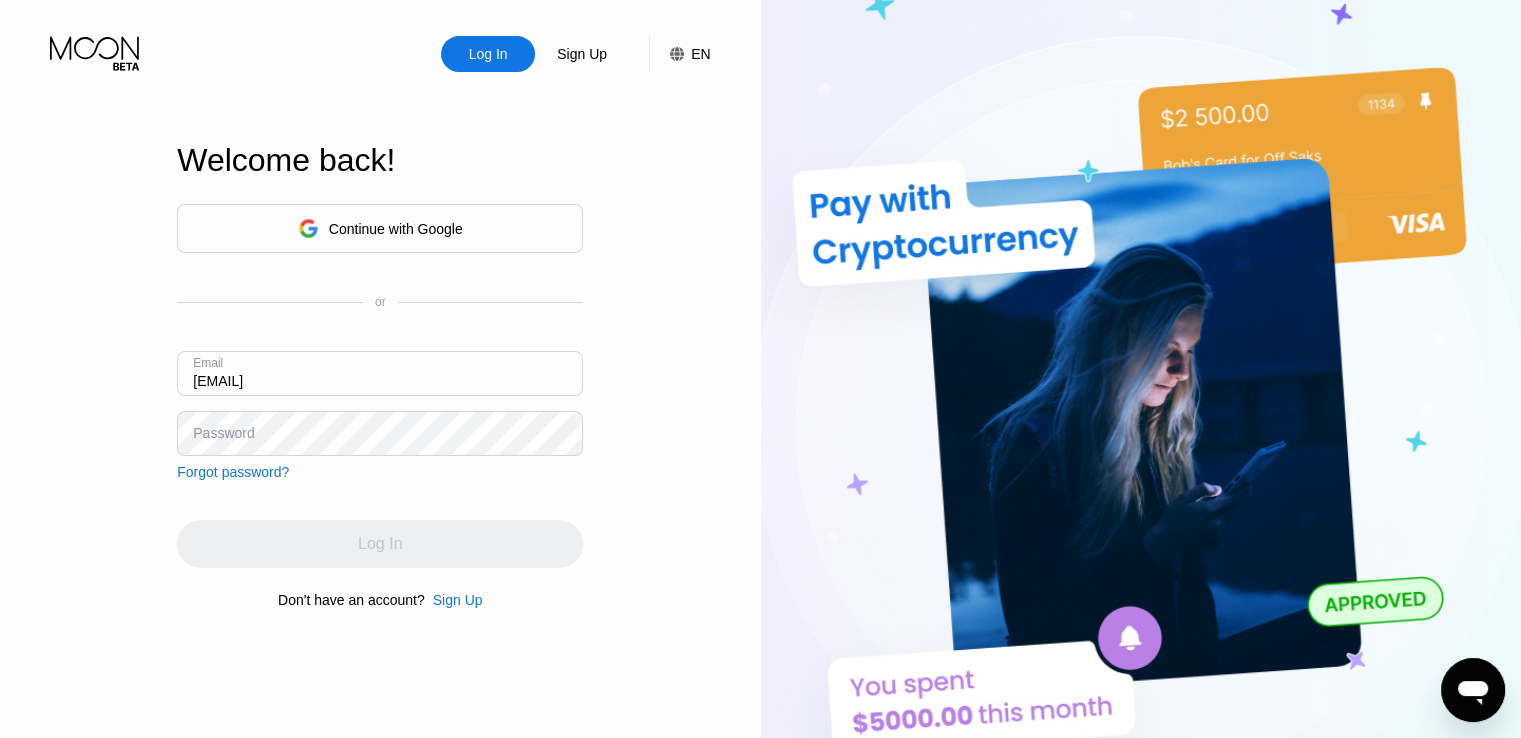 type on "[EMAIL]" 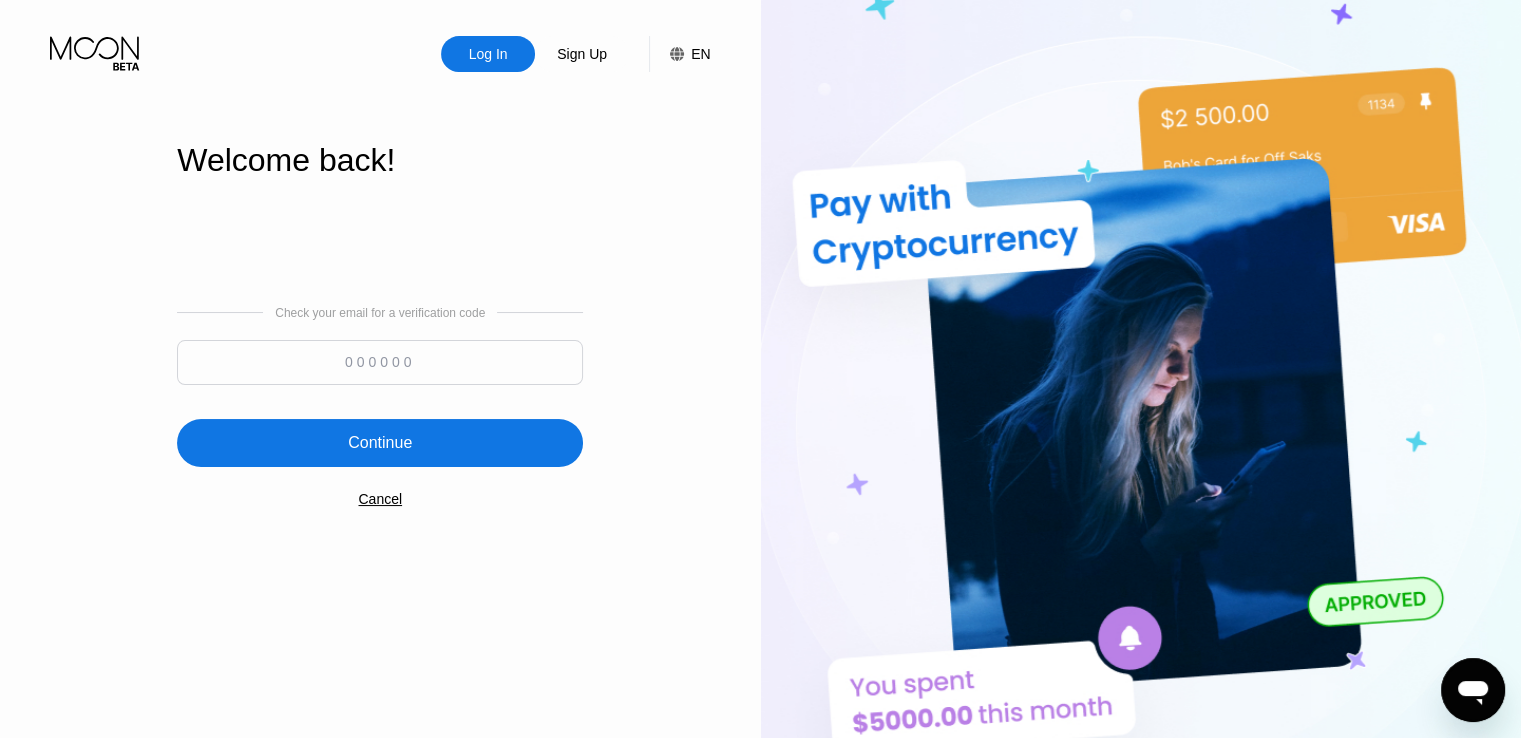 click at bounding box center (380, 362) 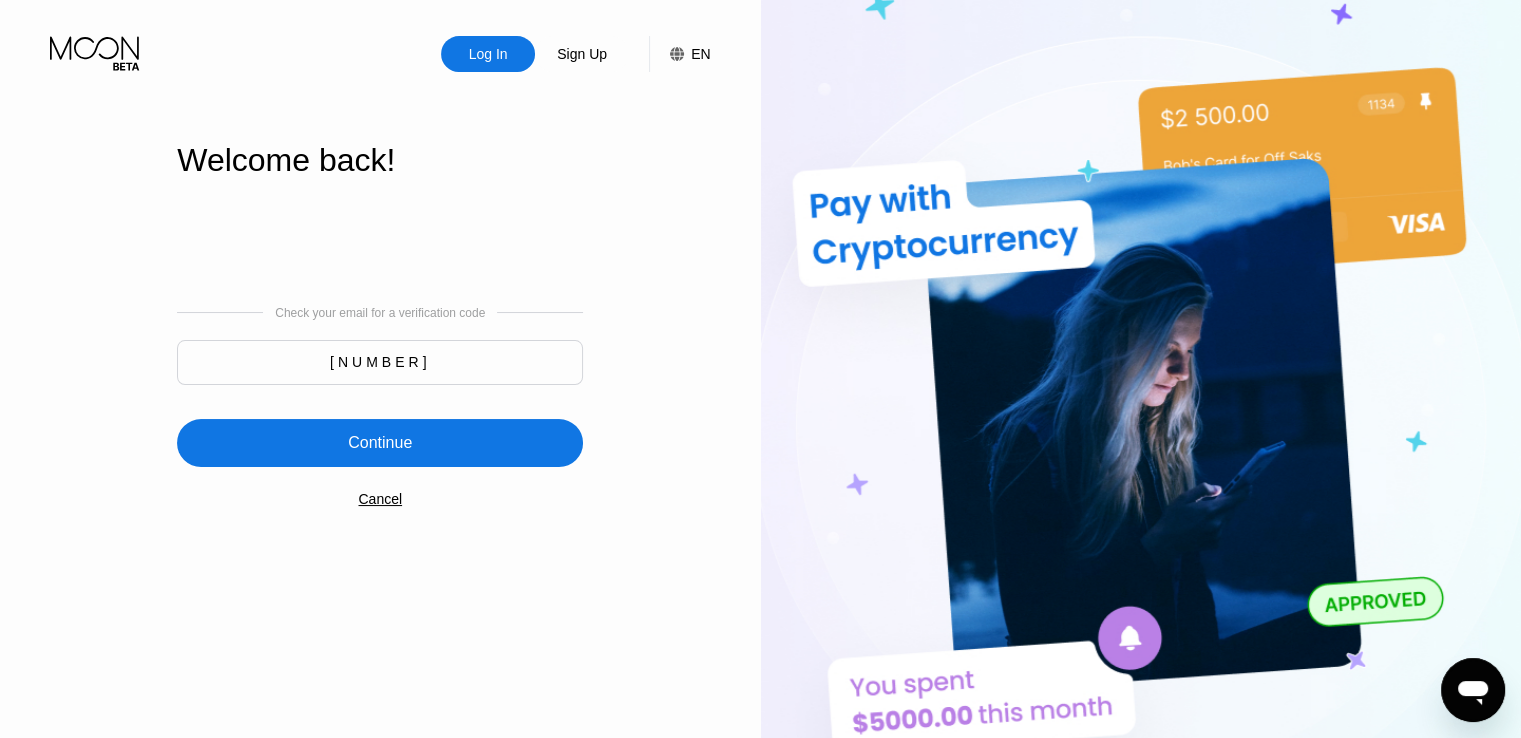 type on "[NUMBER]" 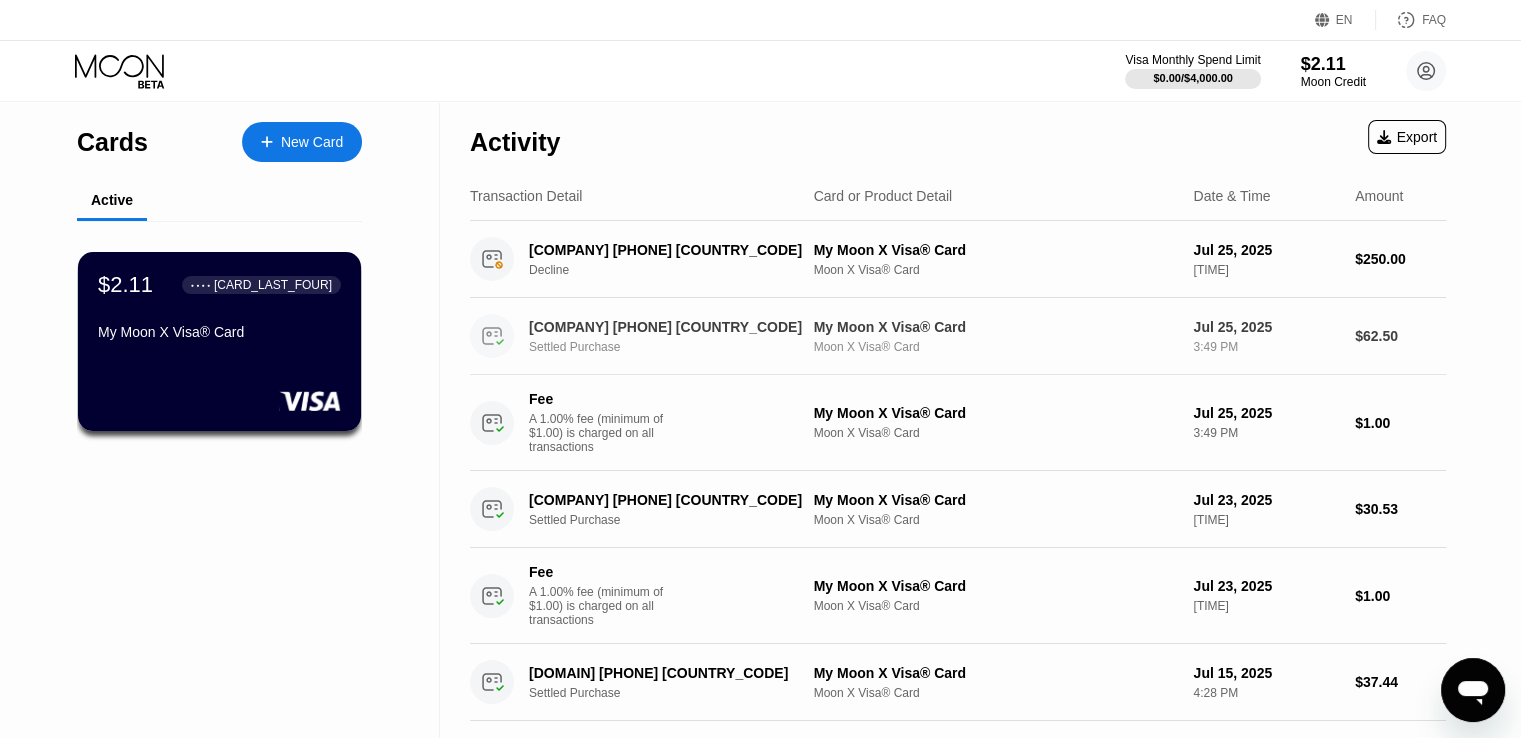 click on "[COMPANY] [PHONE] [COUNTRY_CODE]" at bounding box center (666, 327) 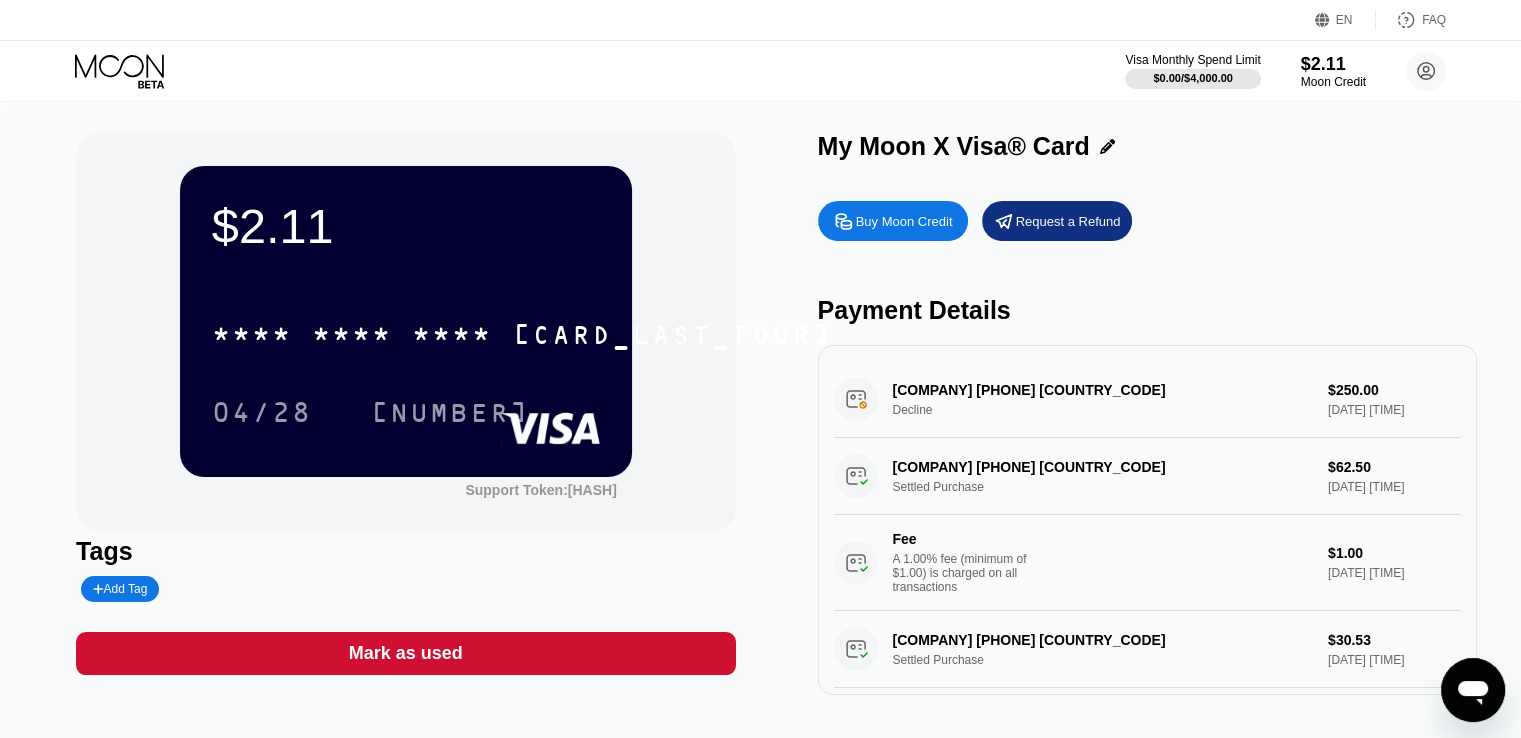 scroll, scrollTop: 100, scrollLeft: 0, axis: vertical 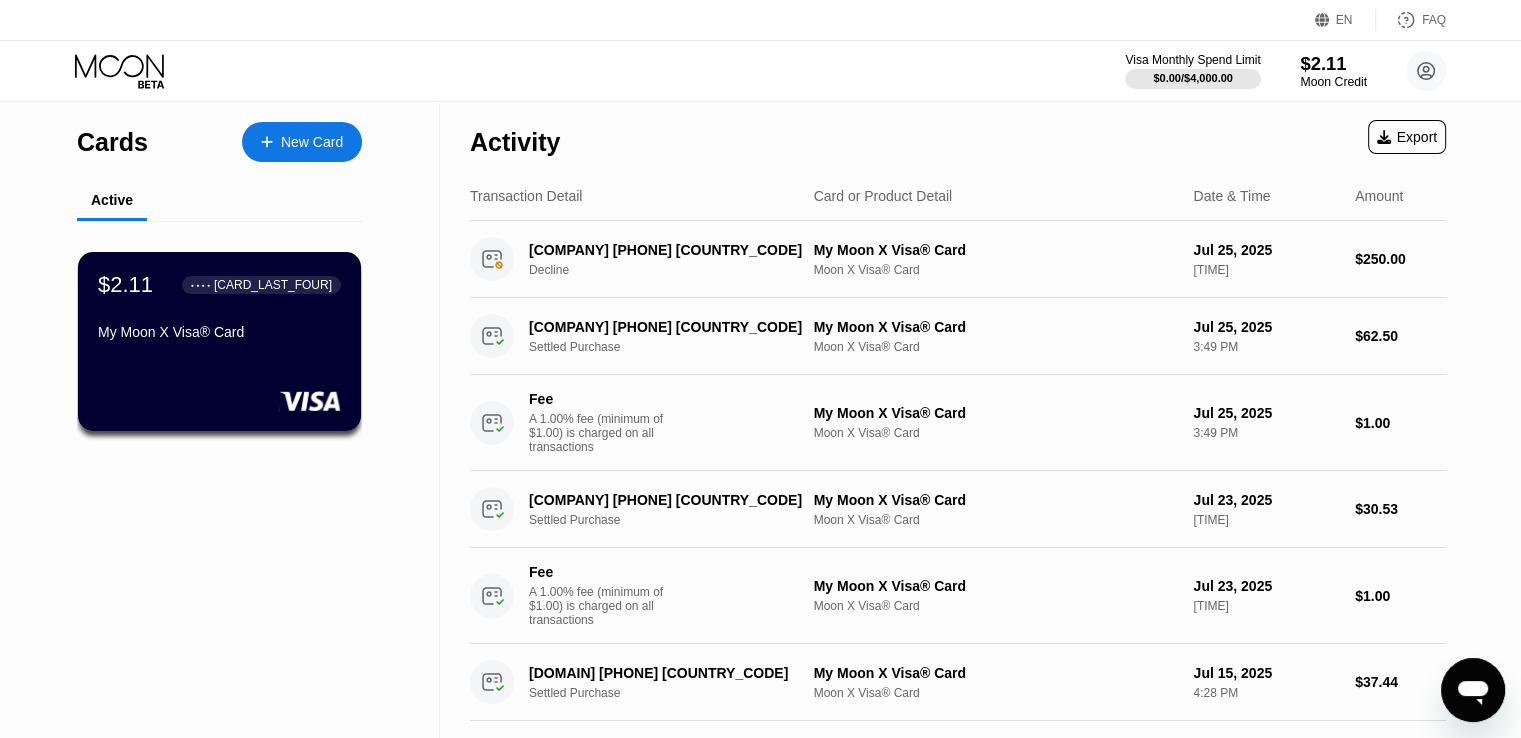 click on "$2.11" at bounding box center [1333, 63] 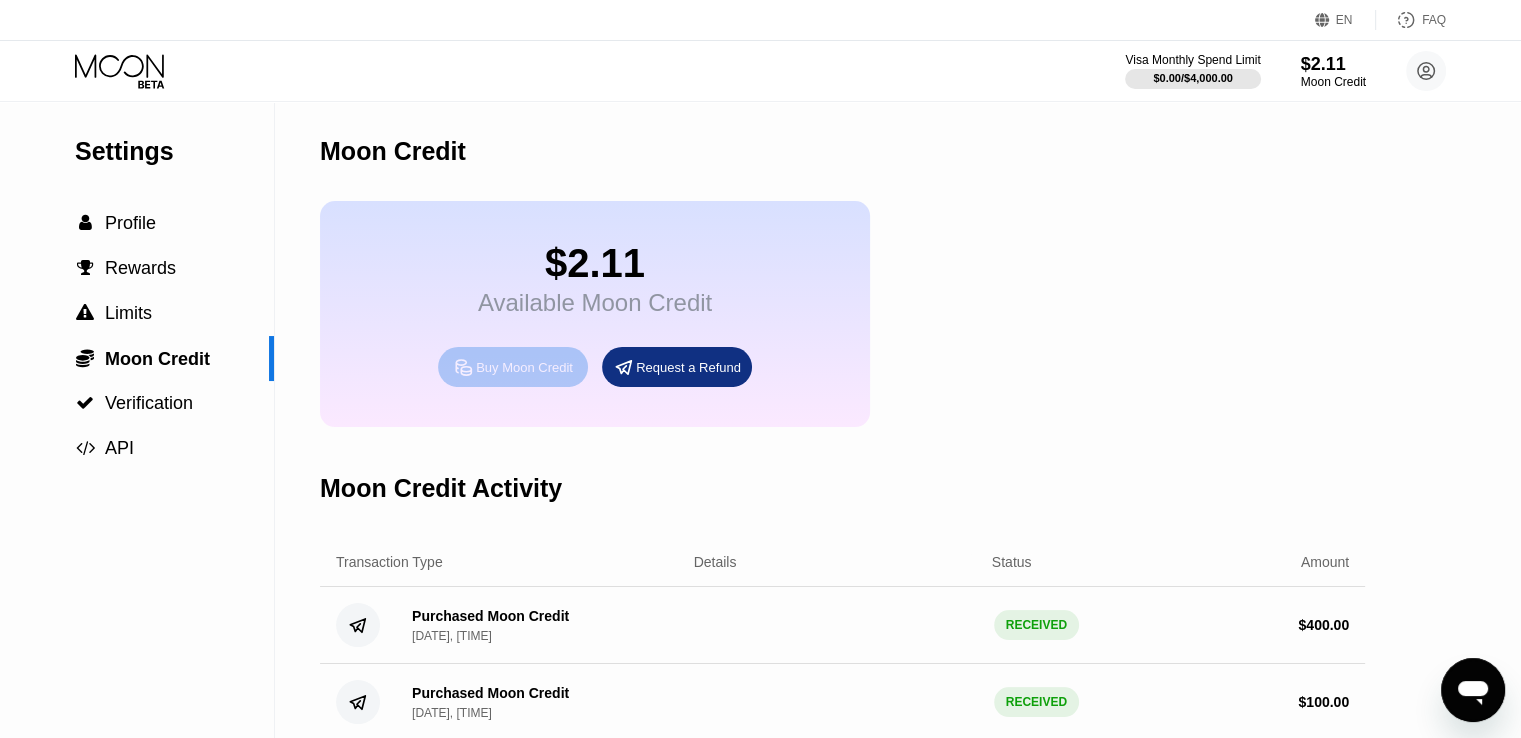 click on "Buy Moon Credit" at bounding box center (524, 367) 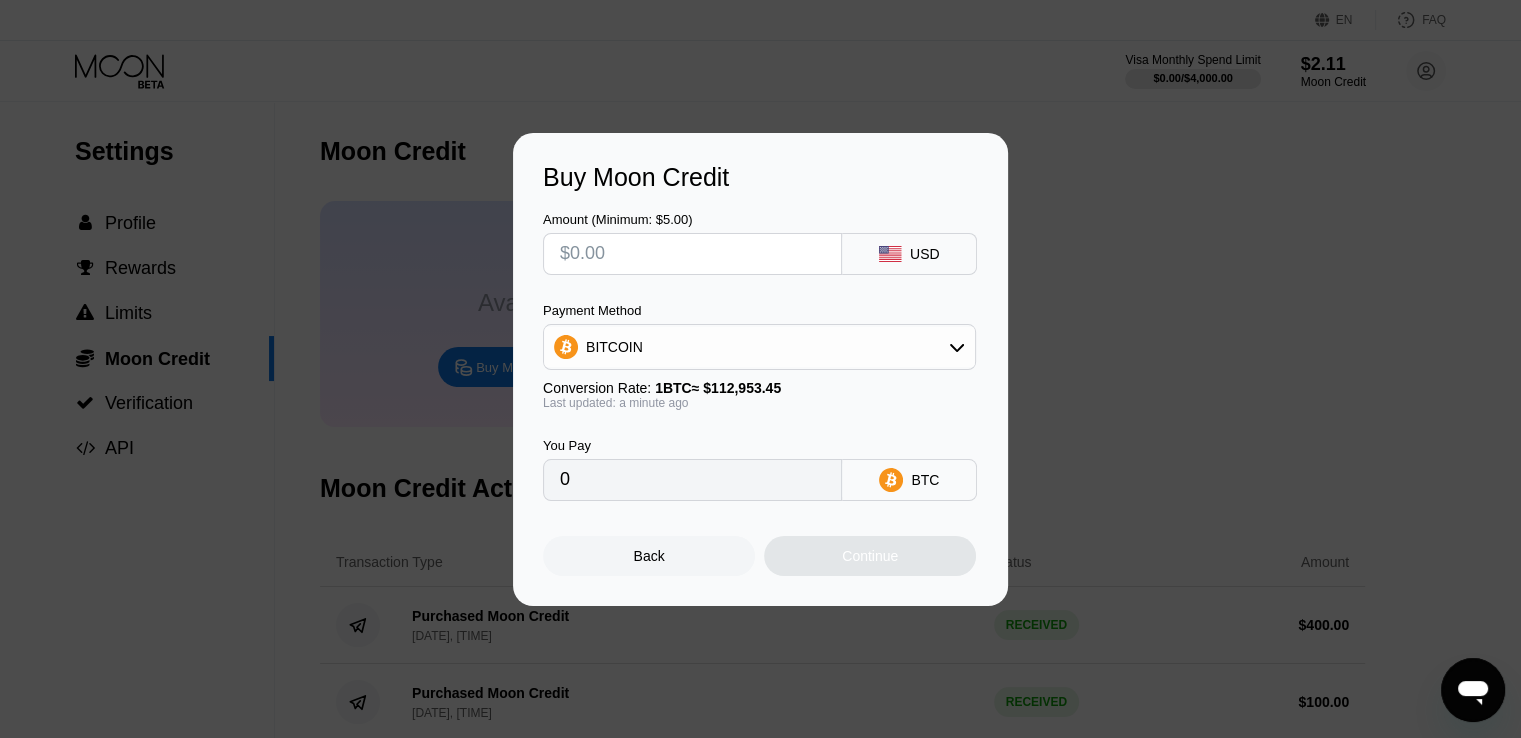 click at bounding box center (692, 254) 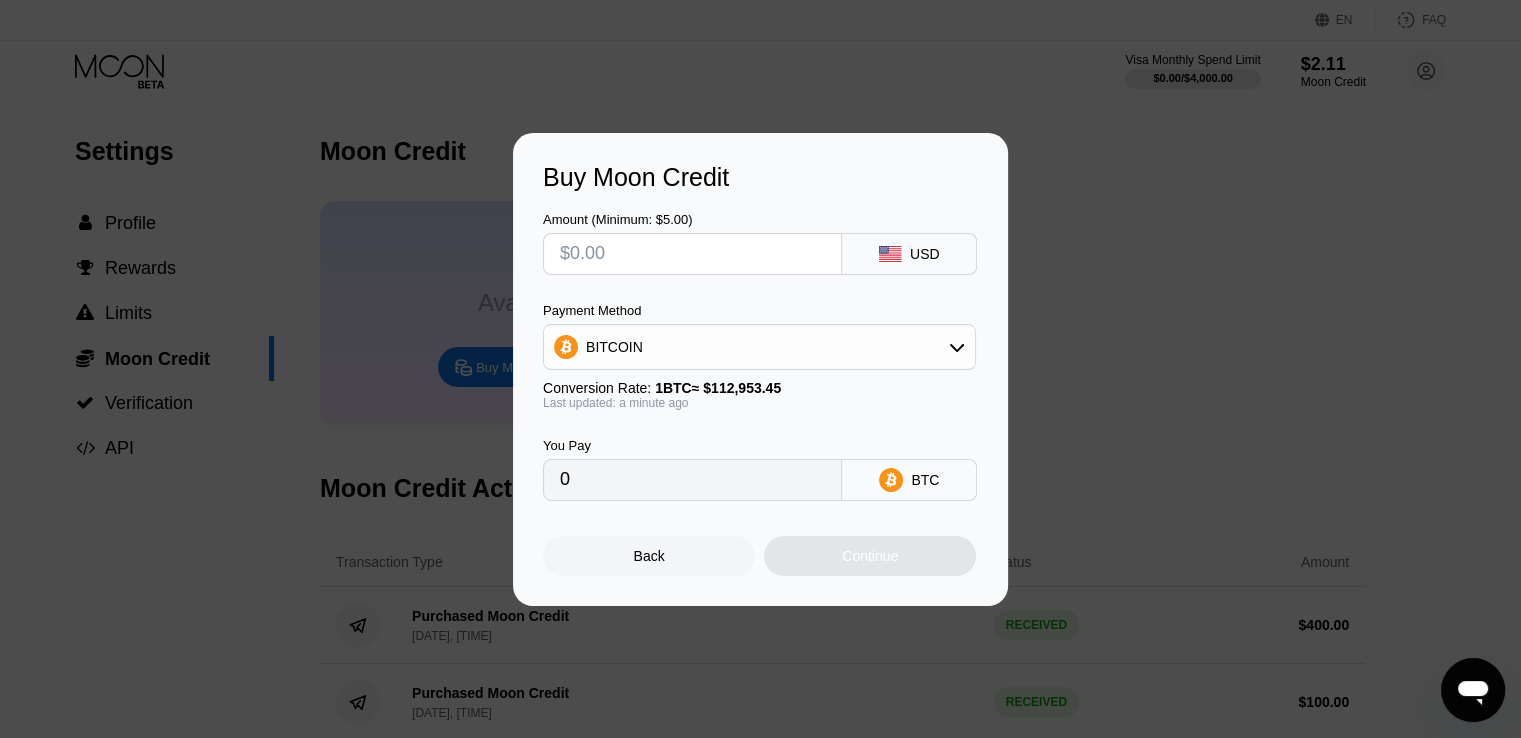type on "$2" 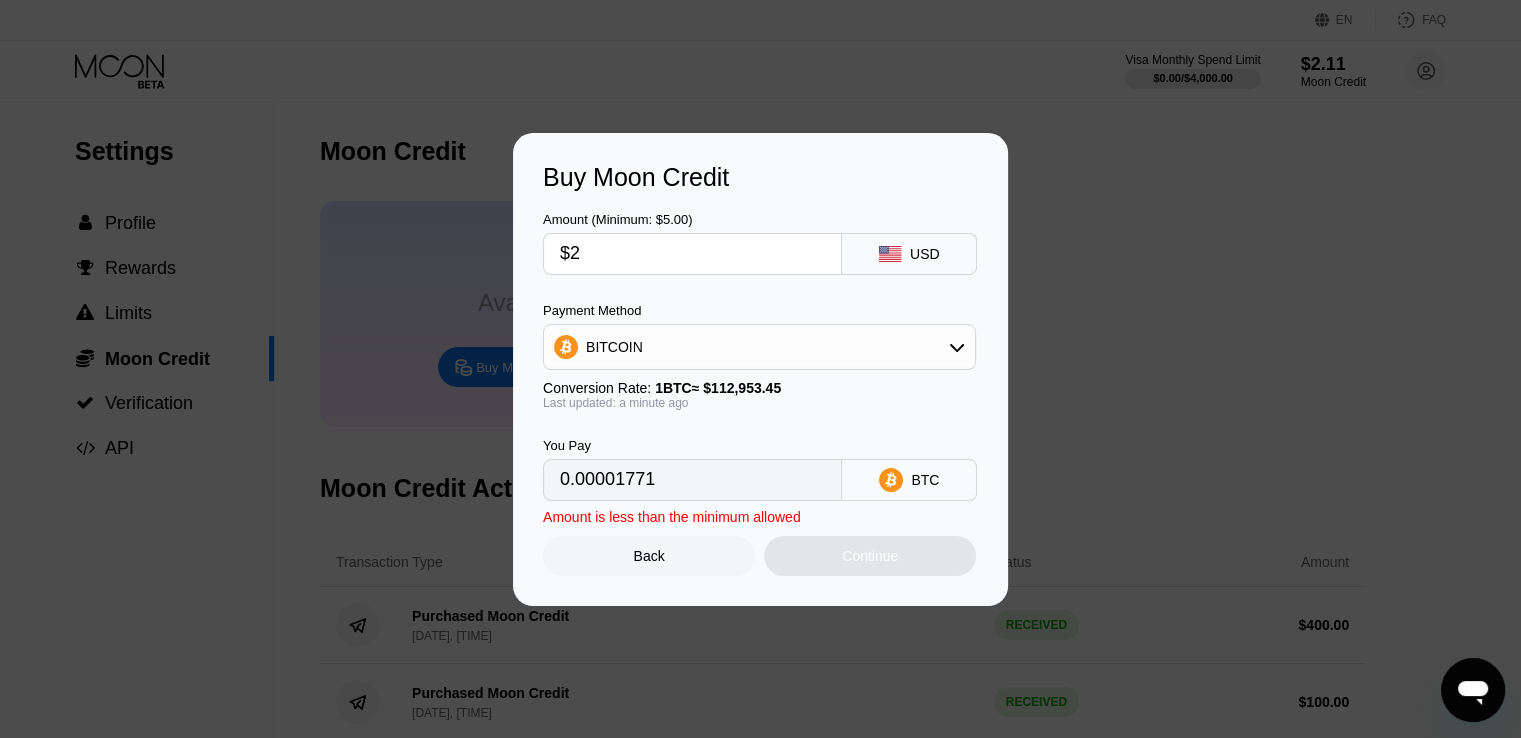 type on "0.00001771" 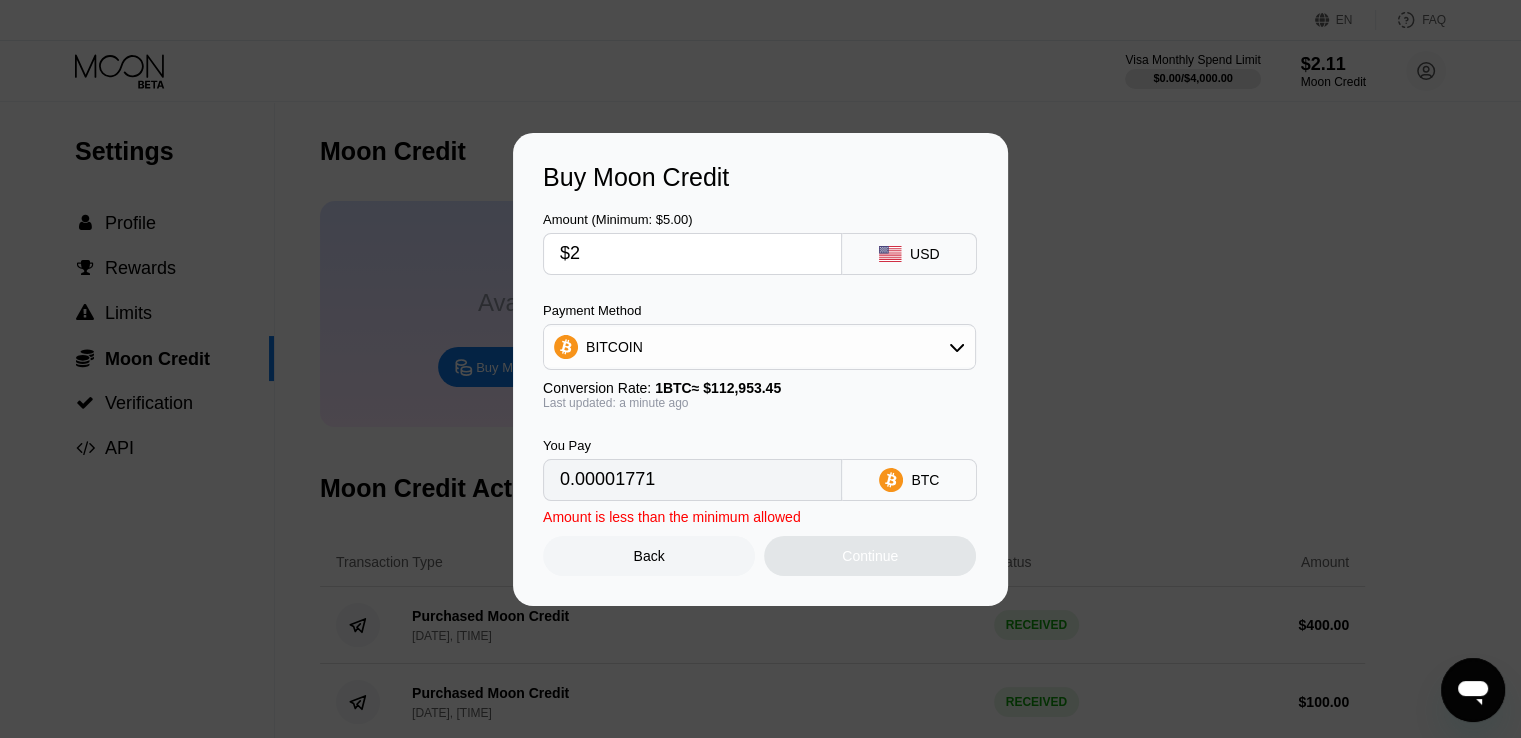 type on "$20" 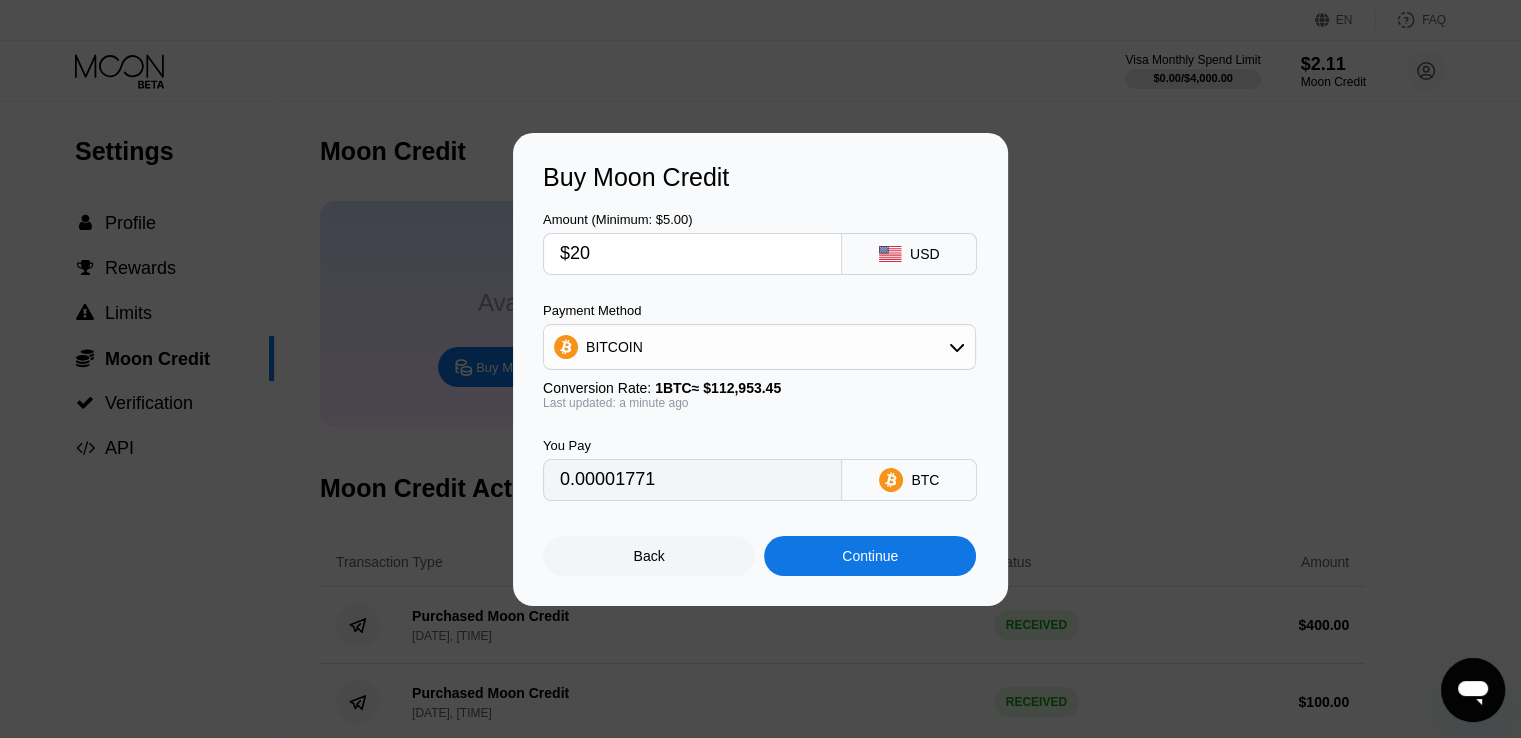 type on "0.00017707" 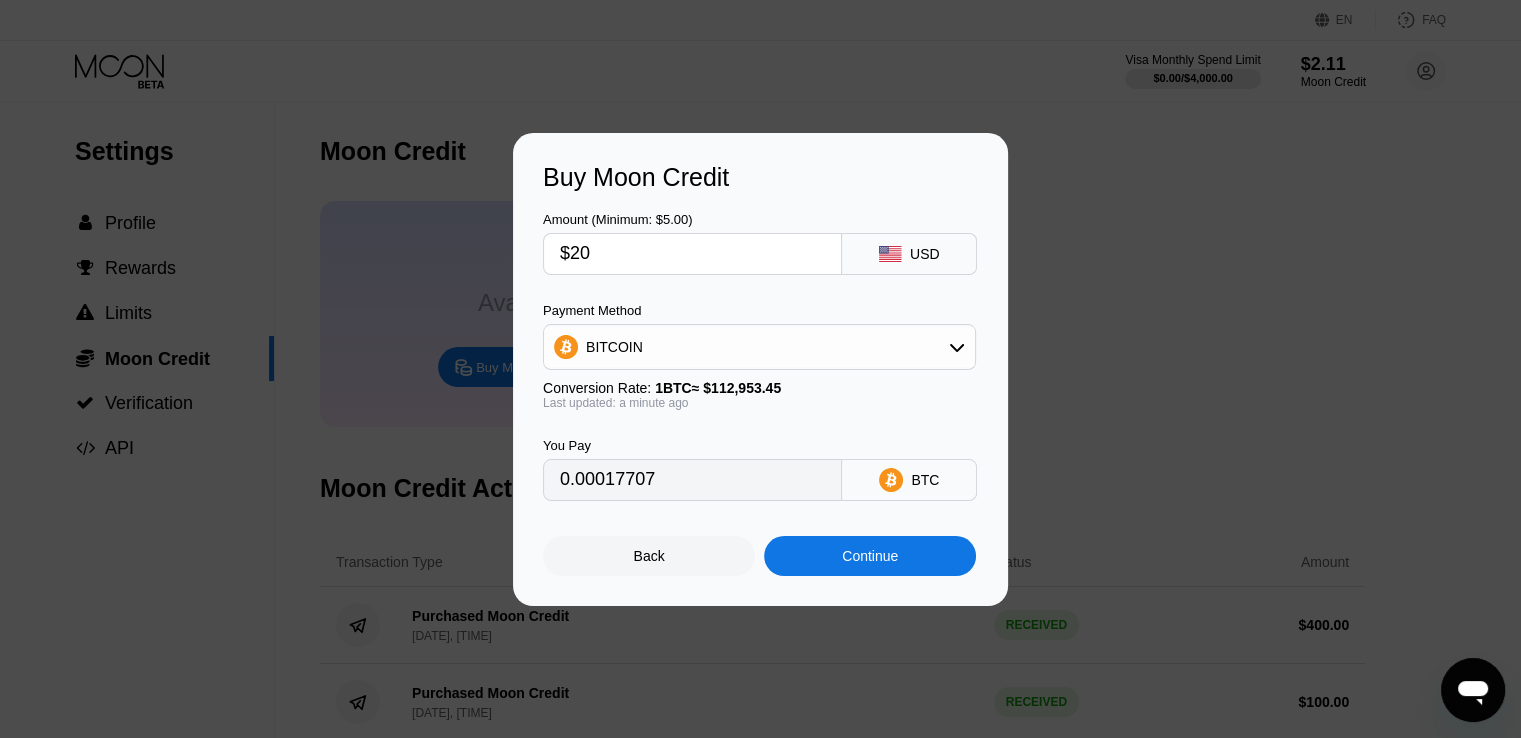 type on "$200" 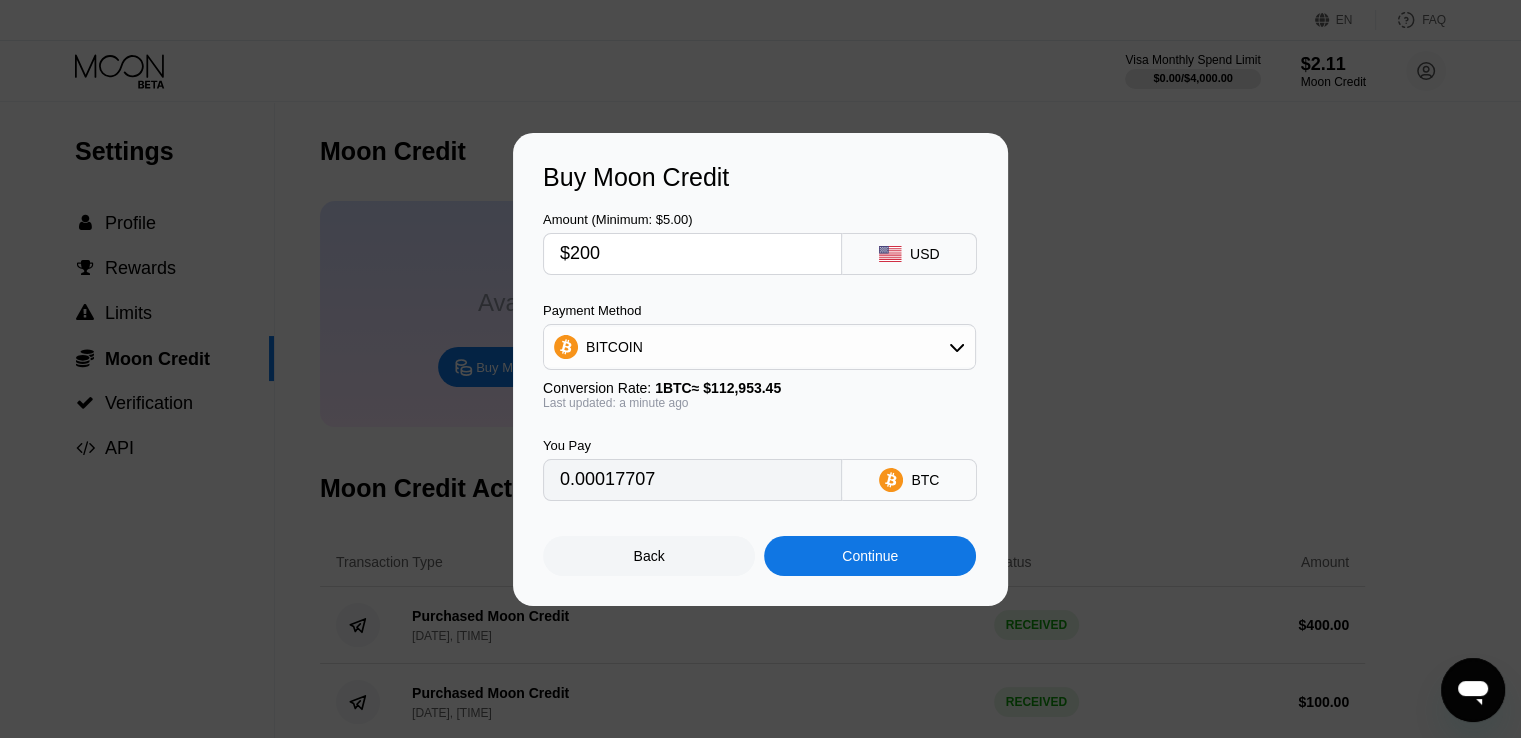 type on "0.00177065" 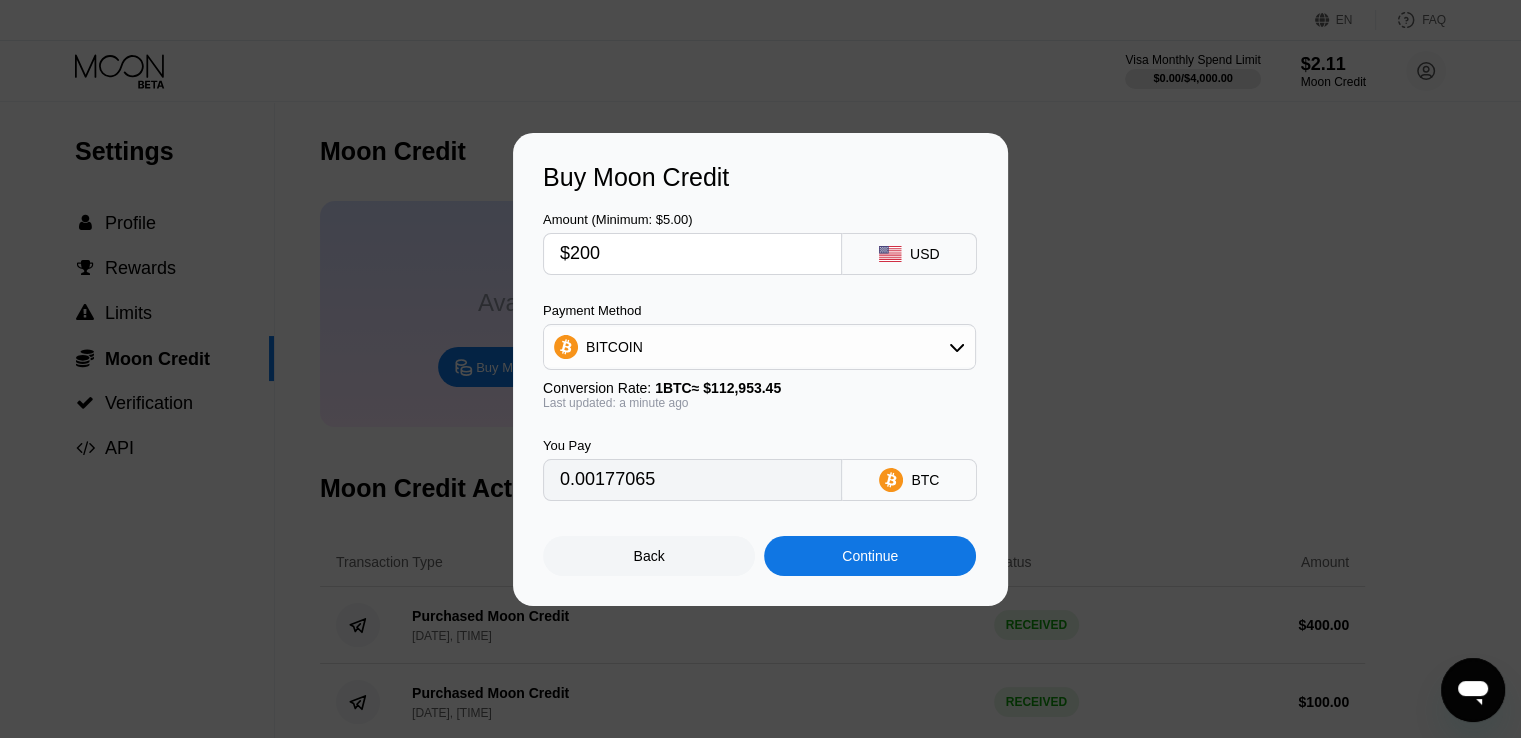 type on "$200" 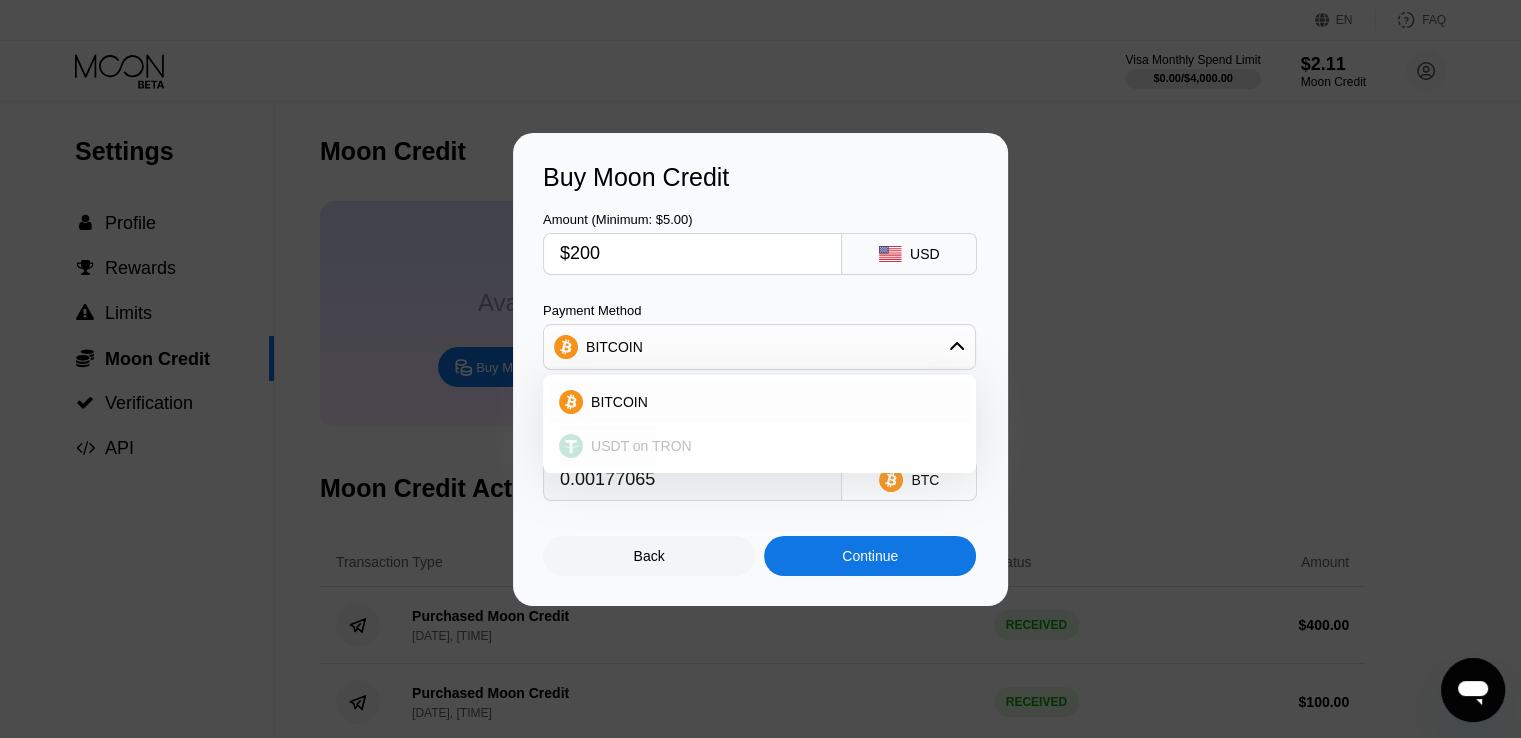 click on "USDT on TRON" at bounding box center (641, 446) 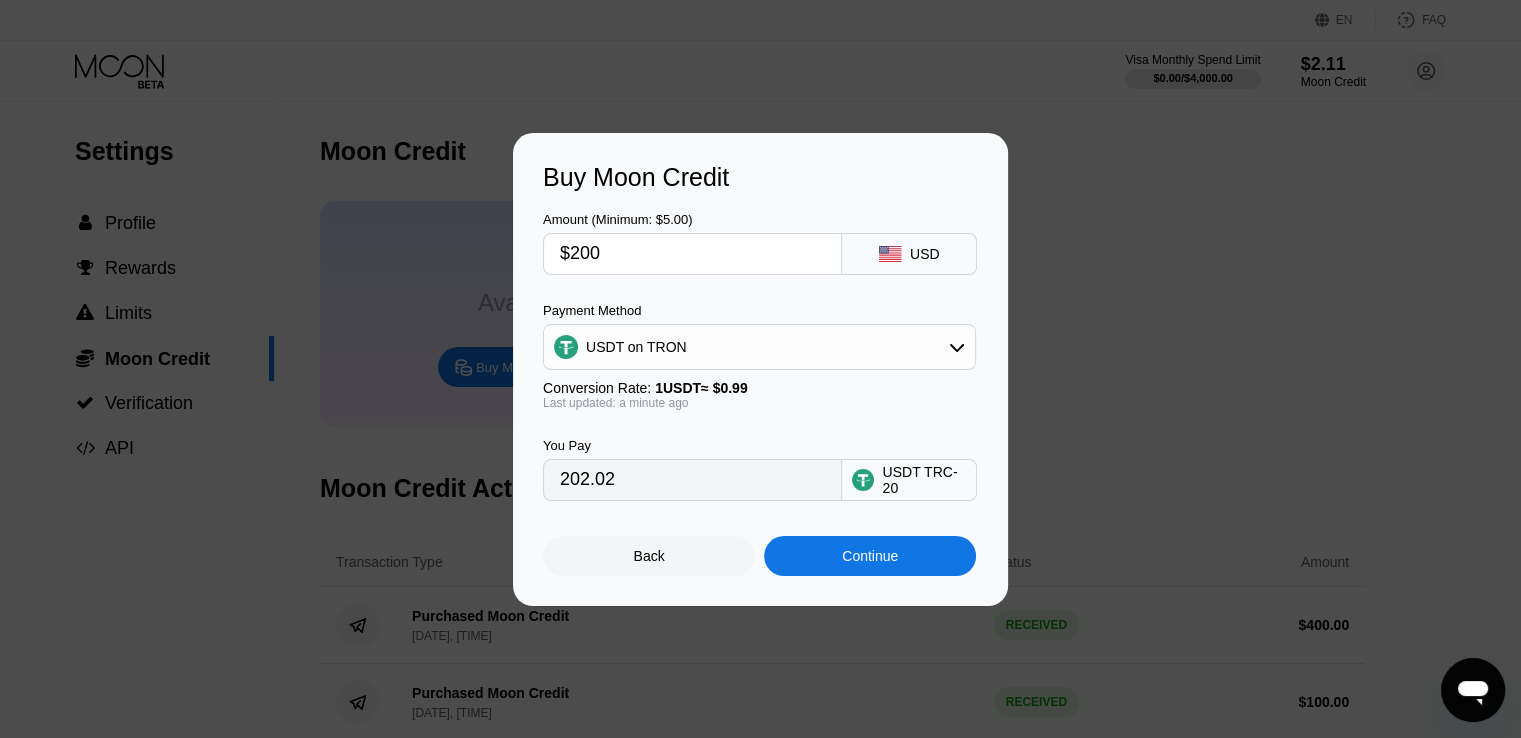 click on "Continue" at bounding box center [870, 556] 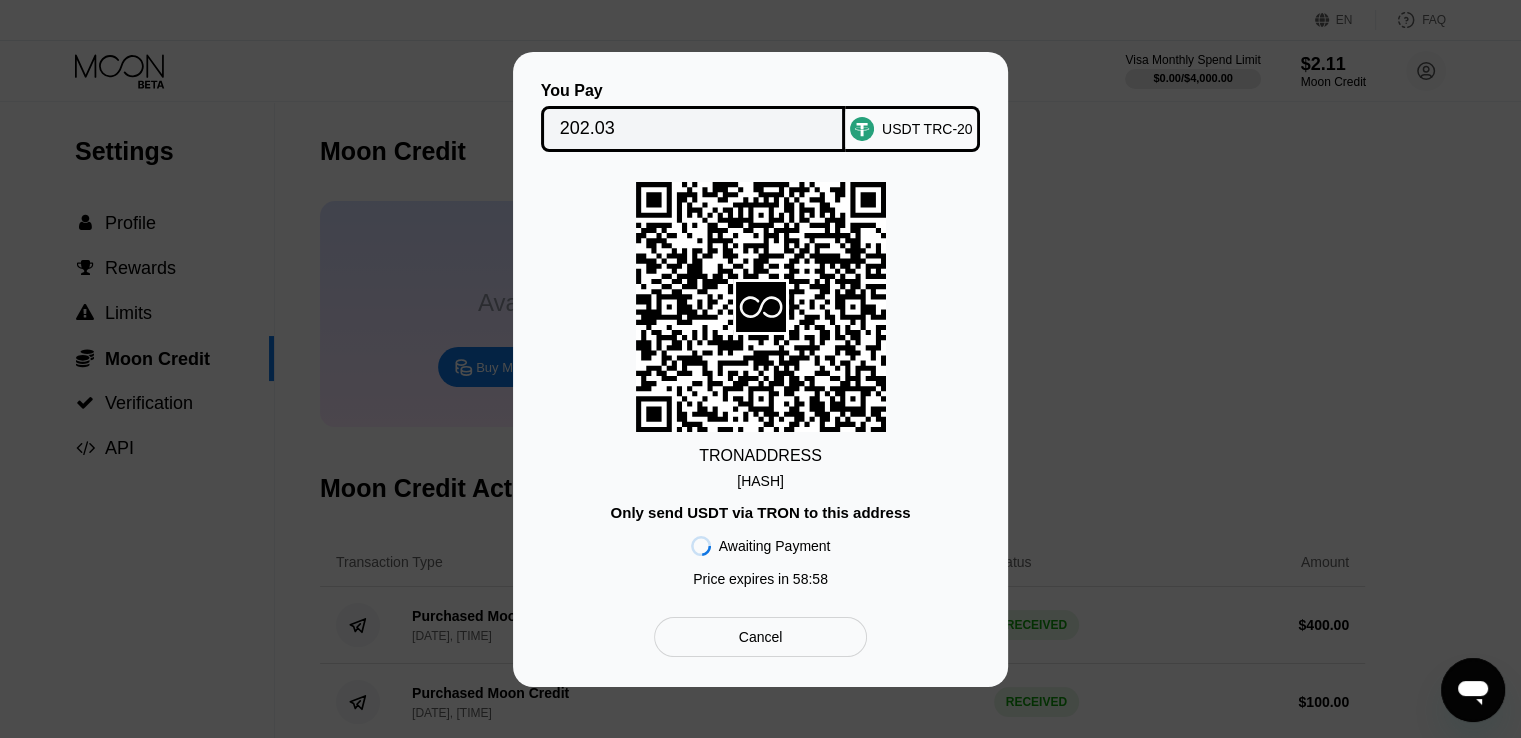 click on "[HASH]" at bounding box center [760, 481] 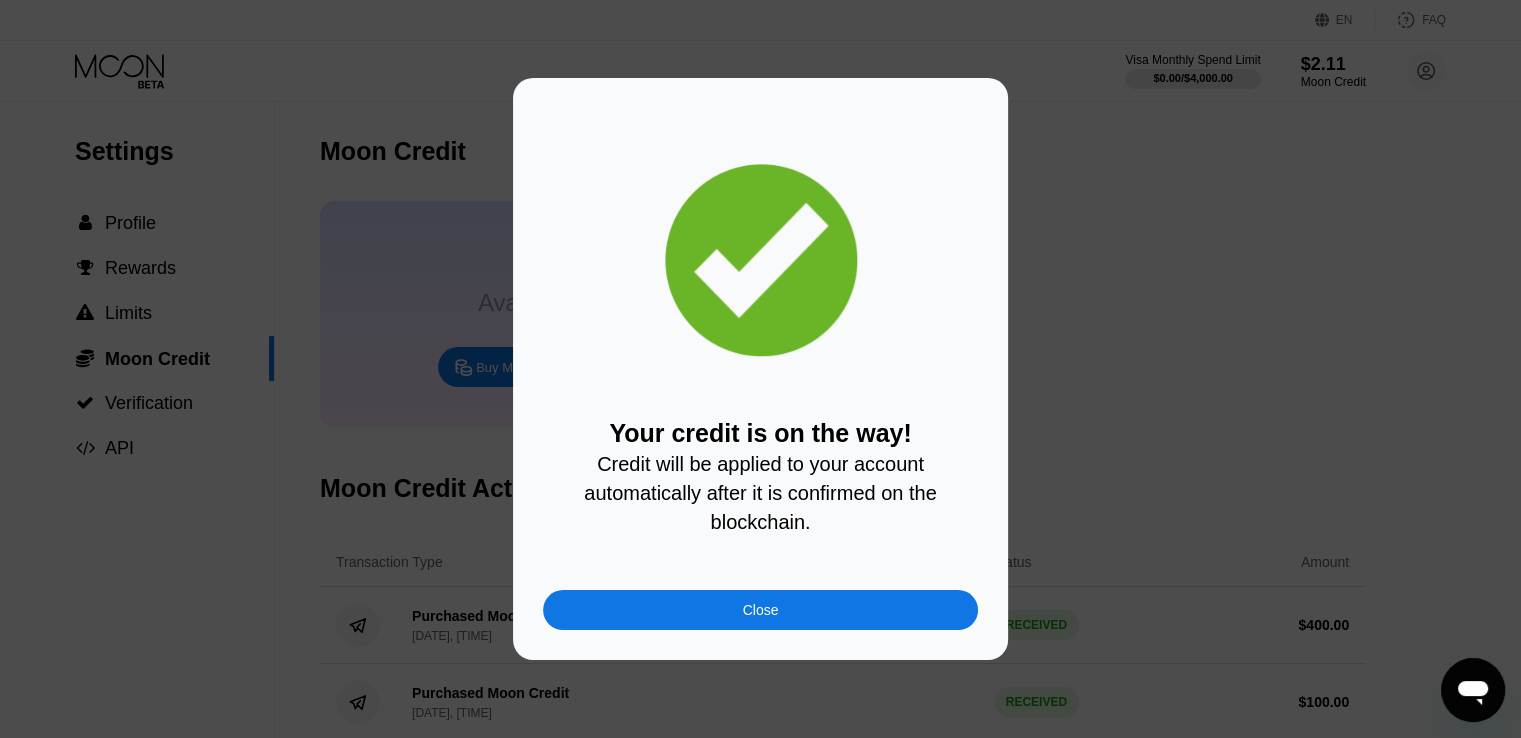 drag, startPoint x: 767, startPoint y: 624, endPoint x: 657, endPoint y: 625, distance: 110.00455 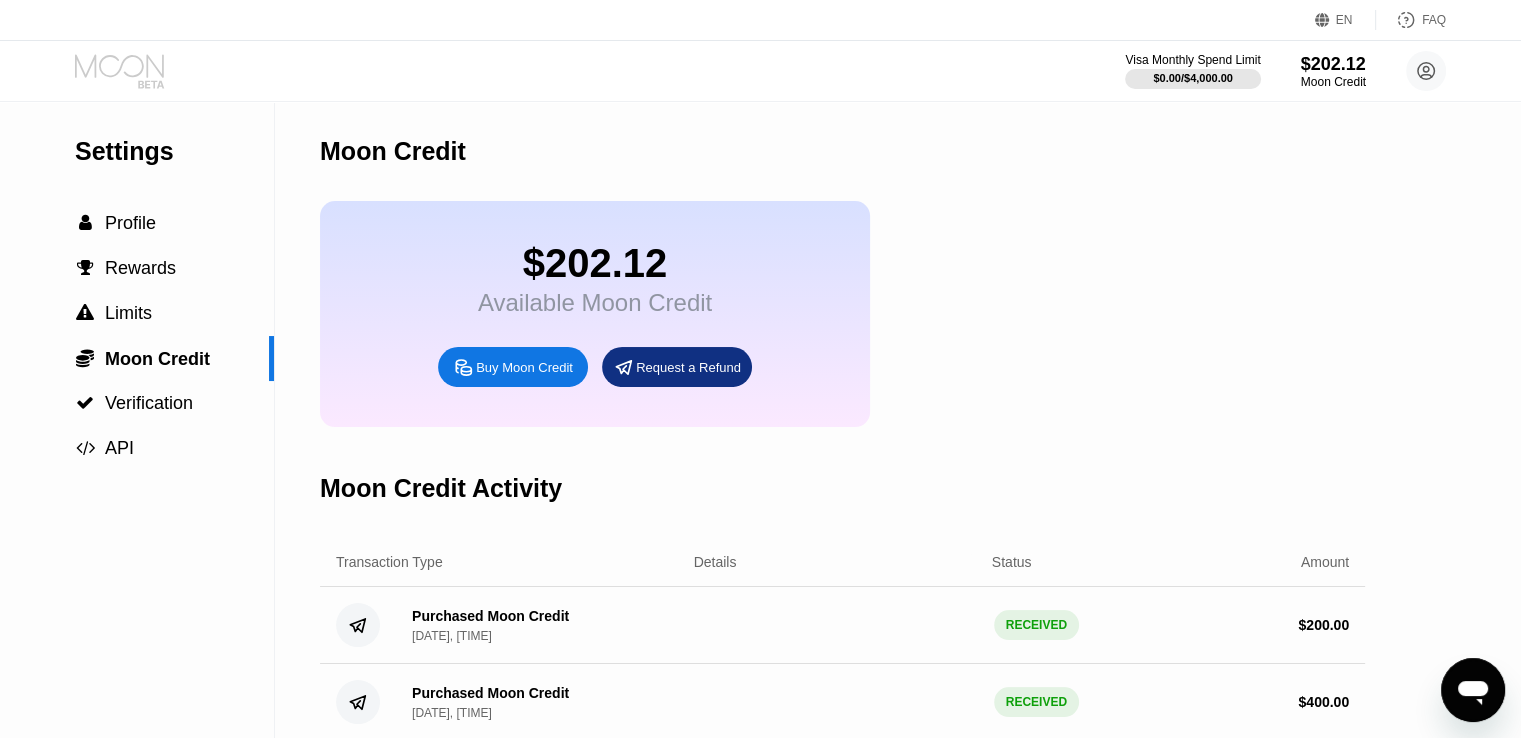 click 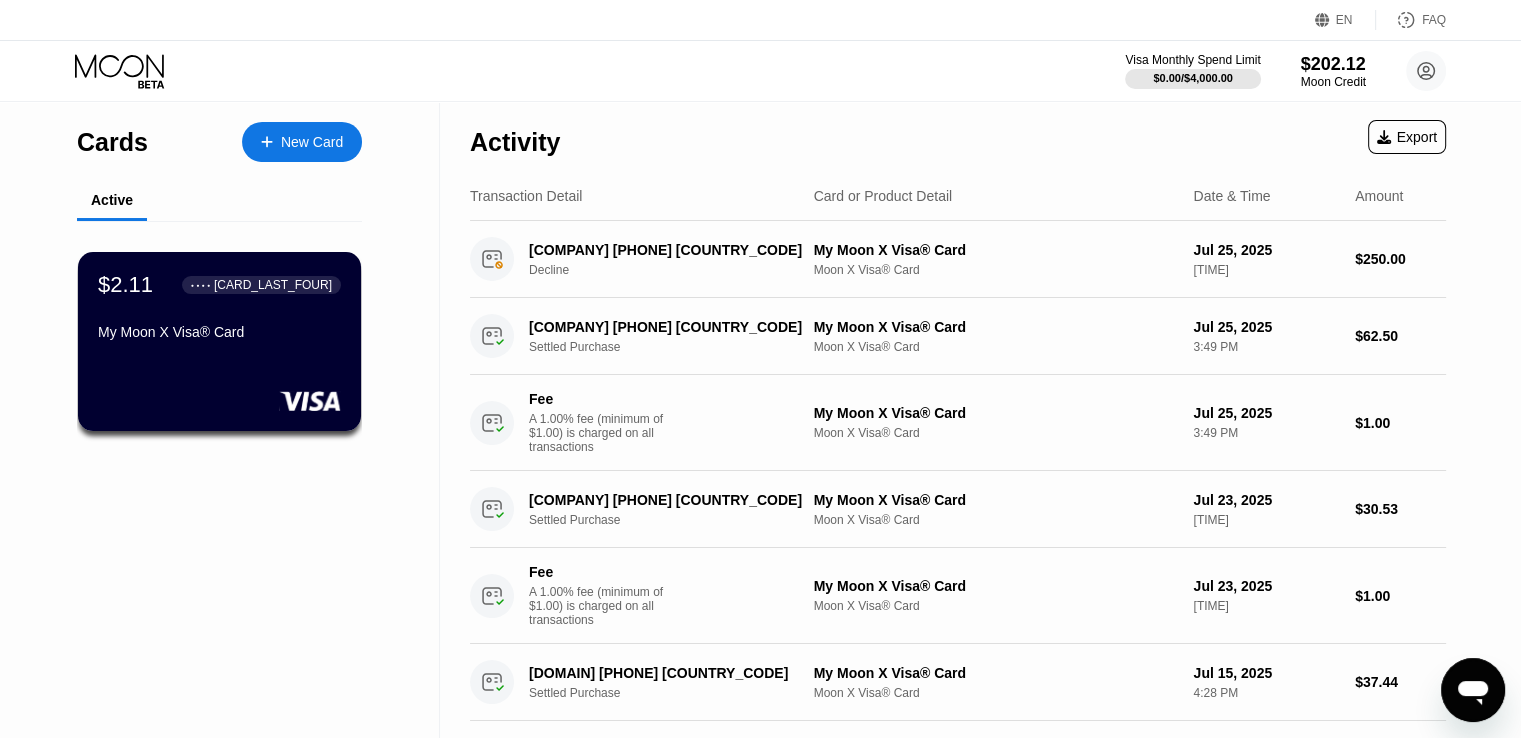 click on "$[PRICE] ● ● ● ● [CARD_LAST_FOUR] [CARD_TYPE]® Card" at bounding box center (219, 347) 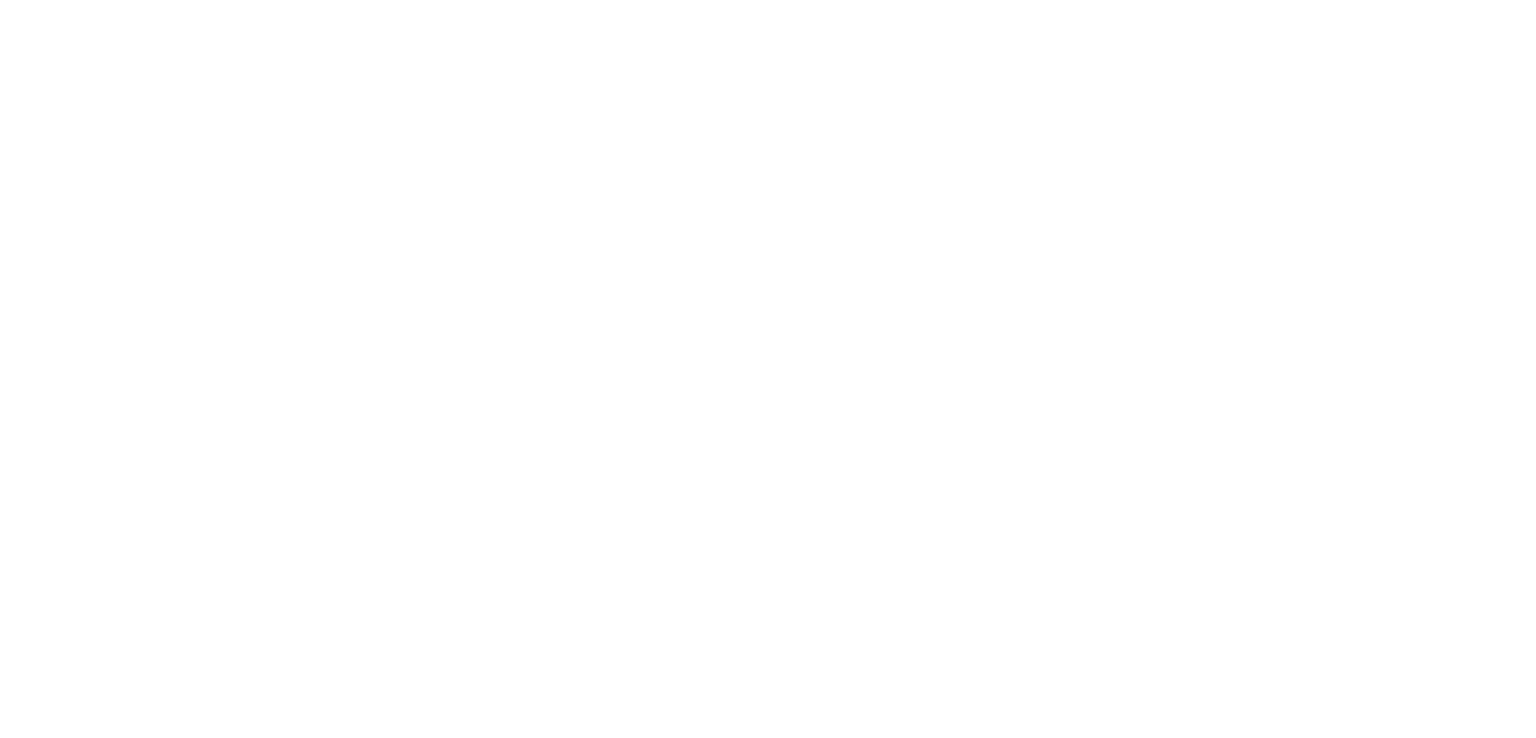scroll, scrollTop: 0, scrollLeft: 0, axis: both 